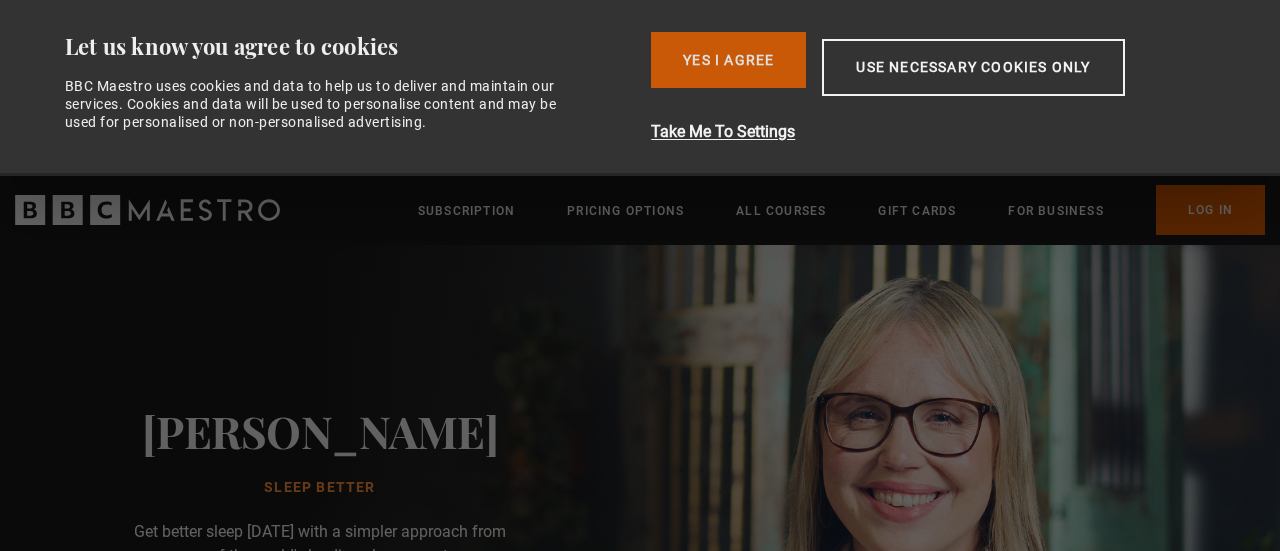 scroll, scrollTop: 0, scrollLeft: 0, axis: both 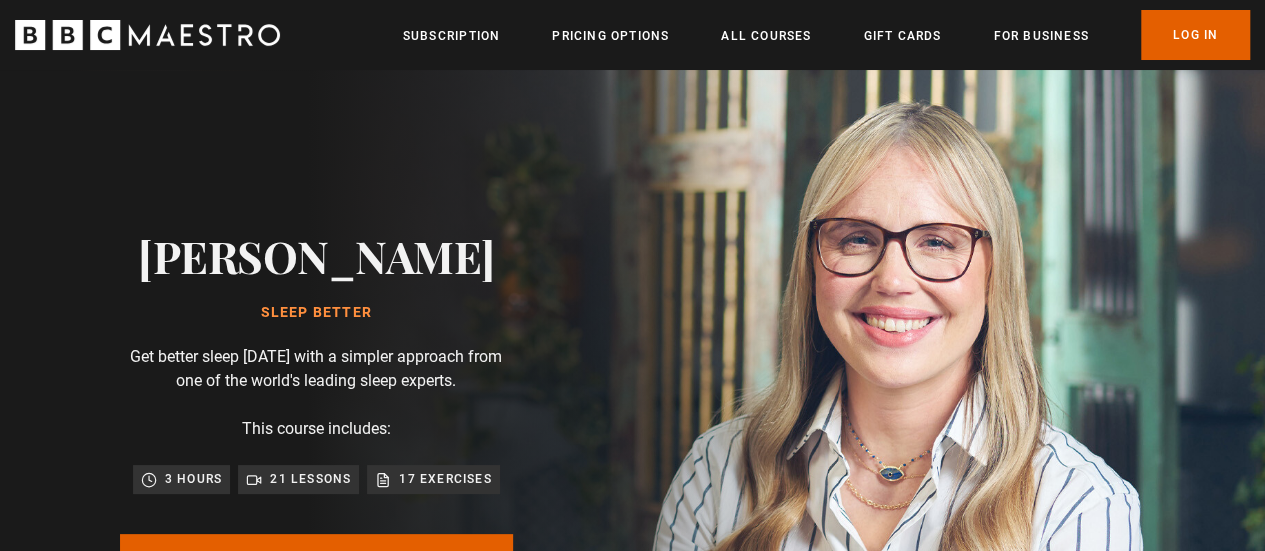 click 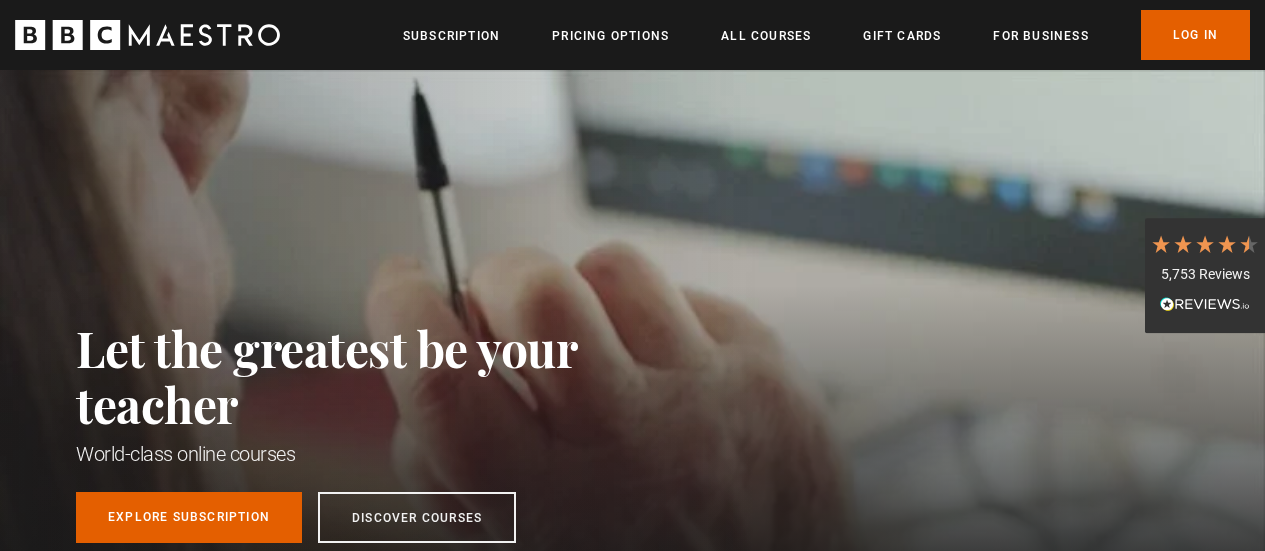 scroll, scrollTop: 0, scrollLeft: 0, axis: both 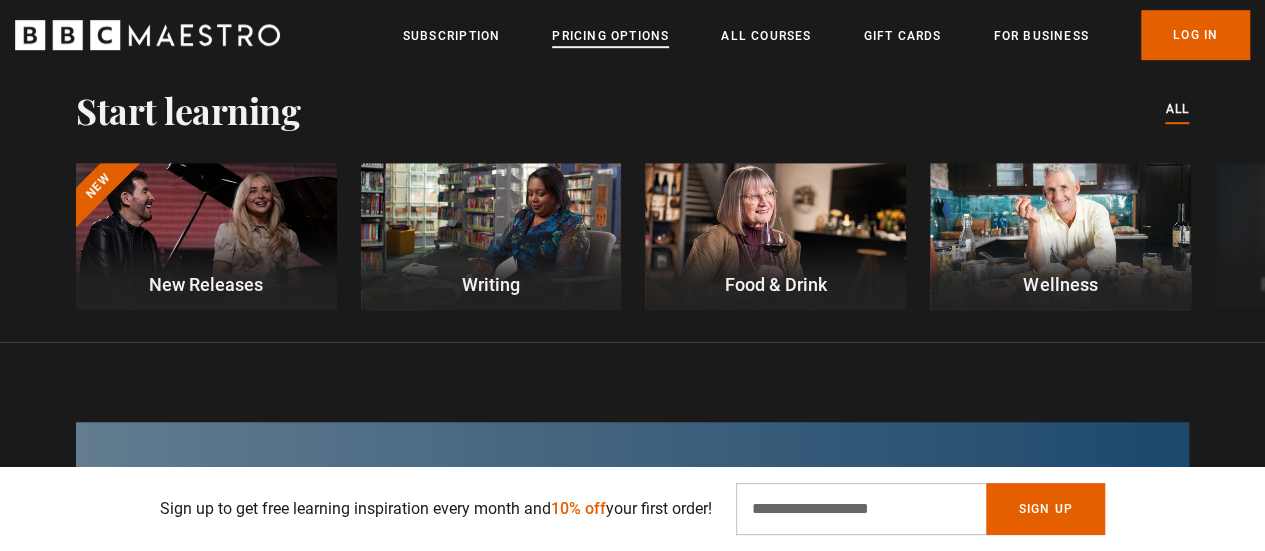 click on "Pricing Options" at bounding box center (610, 36) 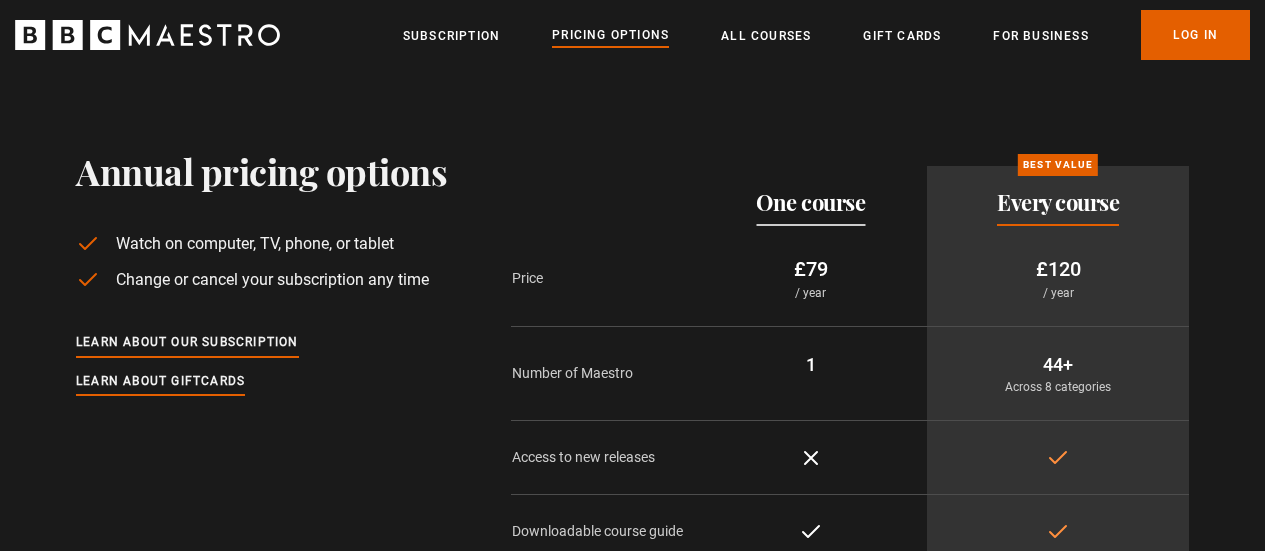 scroll, scrollTop: 0, scrollLeft: 0, axis: both 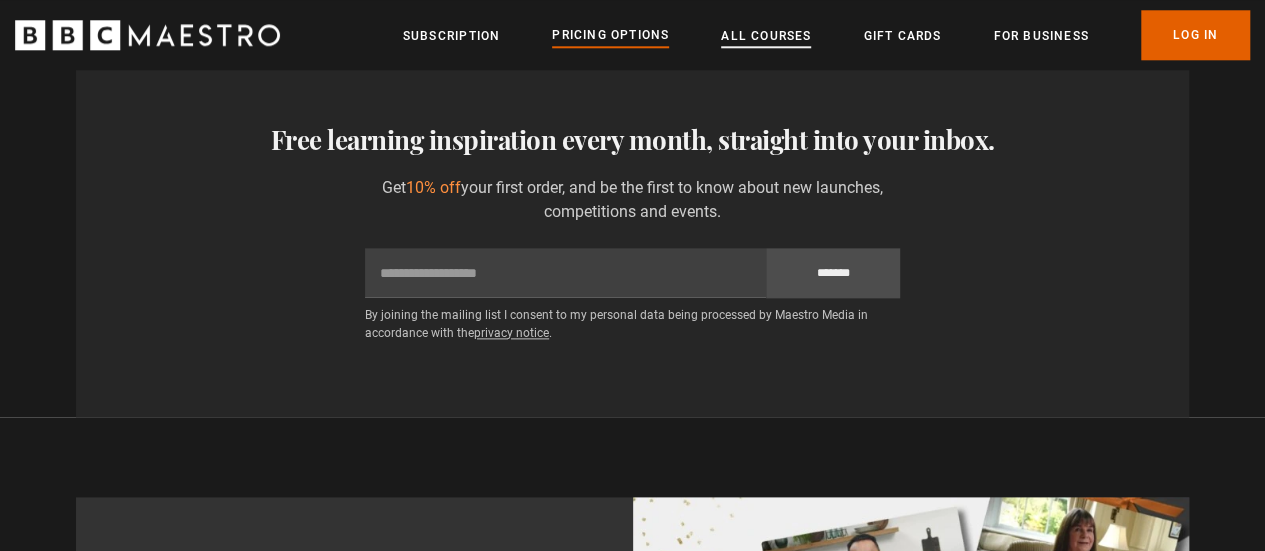 click on "All Courses" at bounding box center (766, 36) 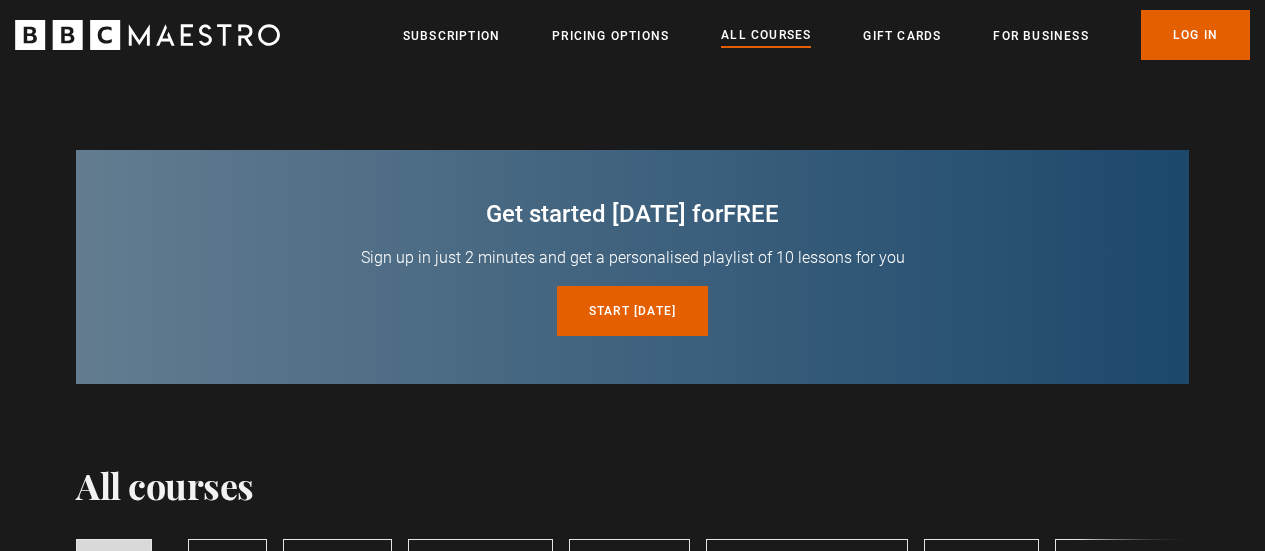 scroll, scrollTop: 0, scrollLeft: 0, axis: both 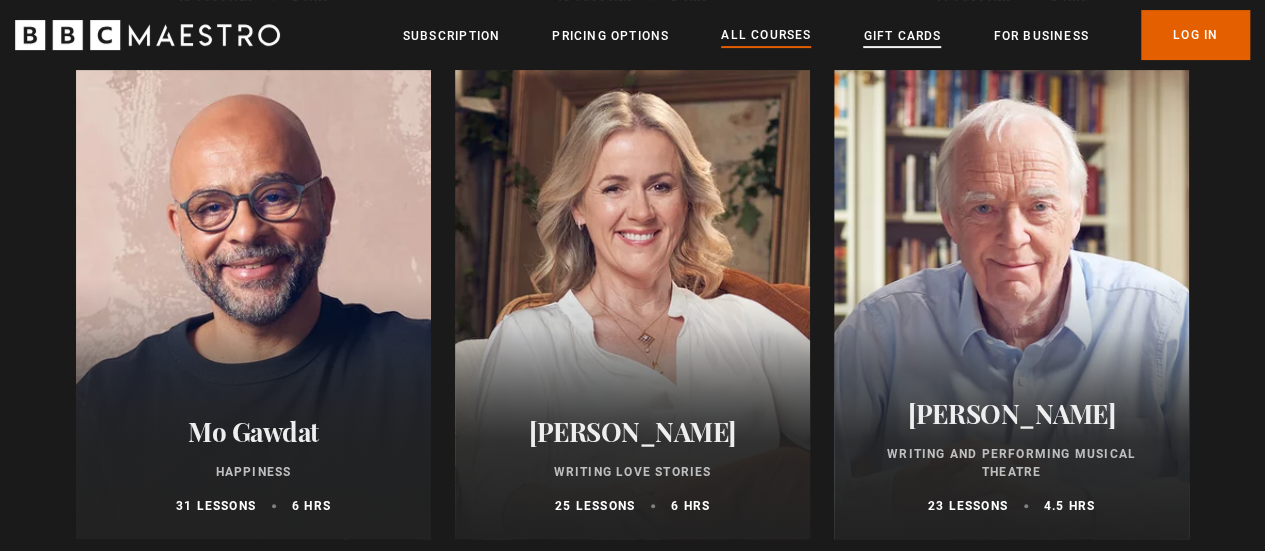 click on "Gift Cards" at bounding box center [902, 36] 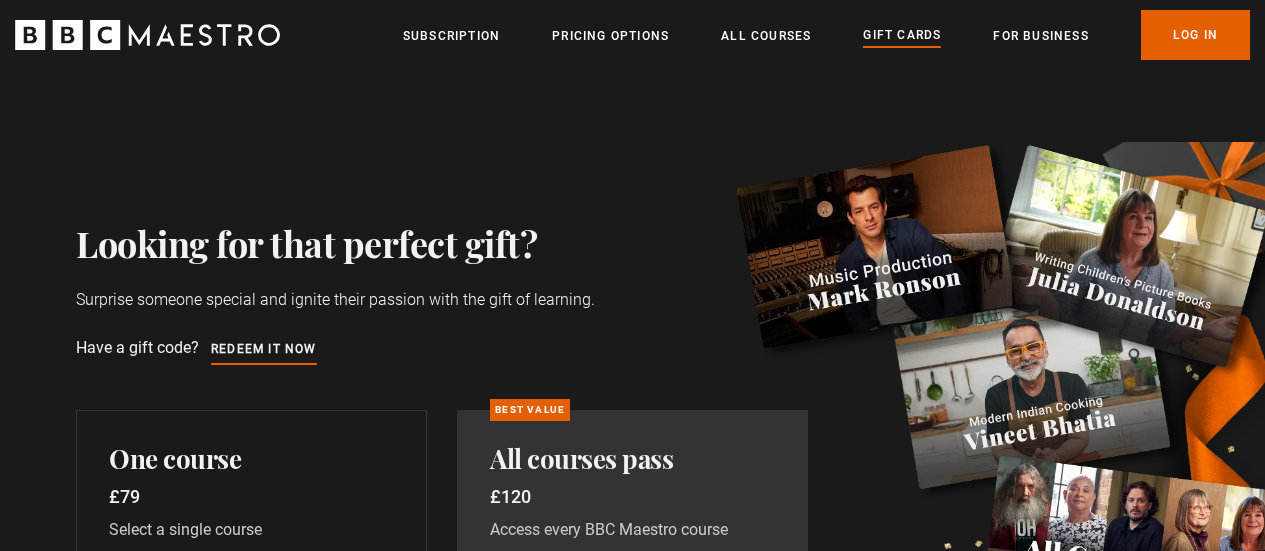 scroll, scrollTop: 0, scrollLeft: 0, axis: both 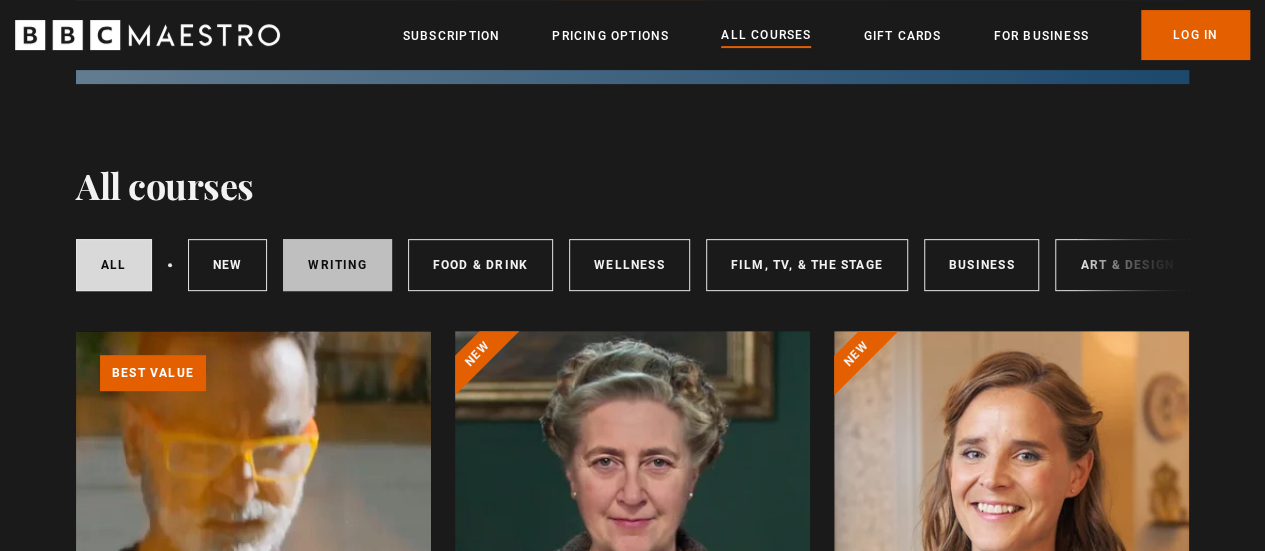 click on "Writing" at bounding box center [337, 265] 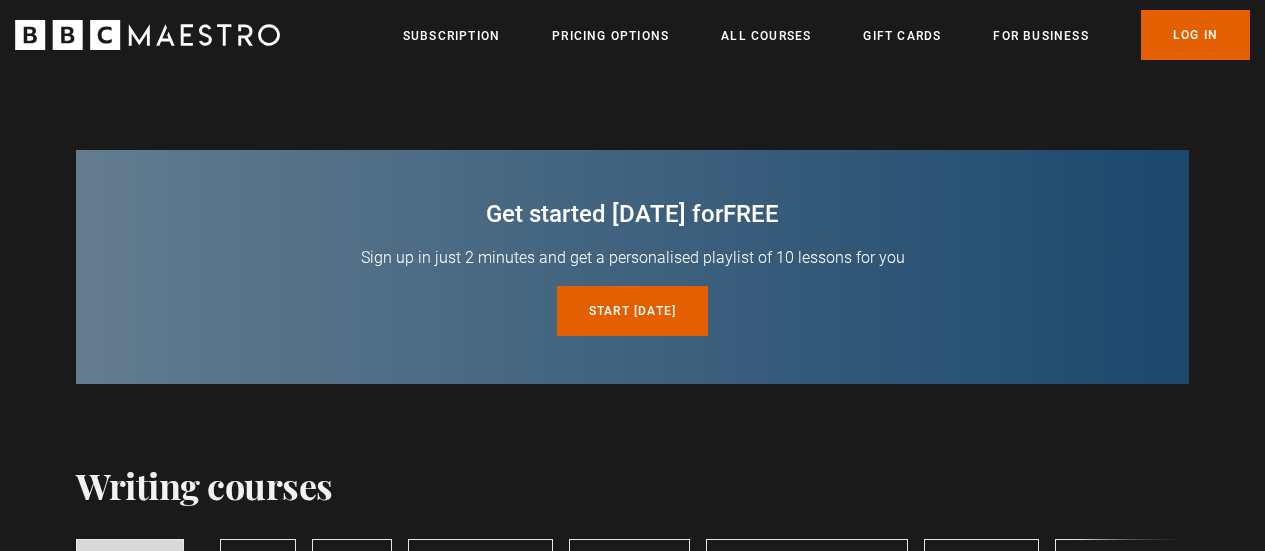 scroll, scrollTop: 214, scrollLeft: 0, axis: vertical 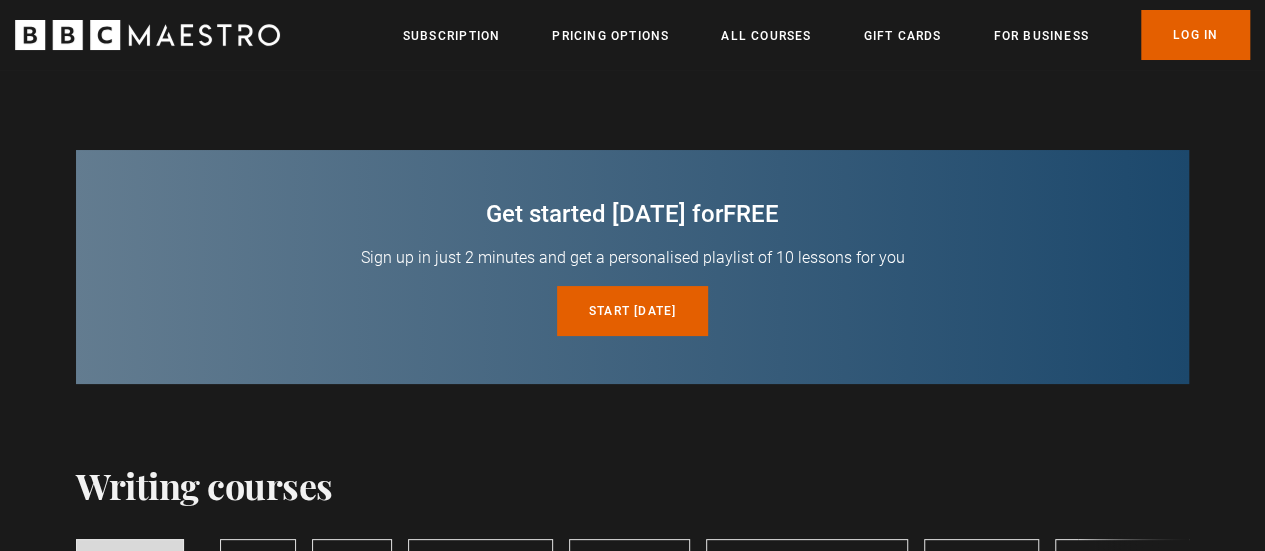 click on "Get started [DATE] for  free
Sign up in just 2 minutes and get a personalised playlist of 10 lessons for you
Start [DATE]  for free" at bounding box center [632, 227] 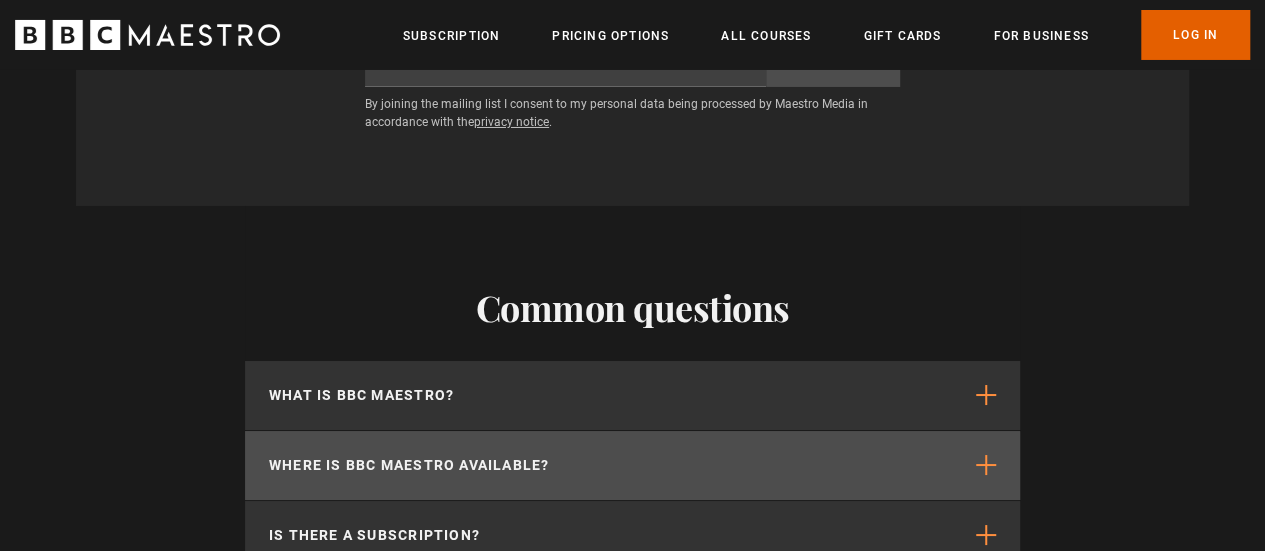 scroll, scrollTop: 3800, scrollLeft: 0, axis: vertical 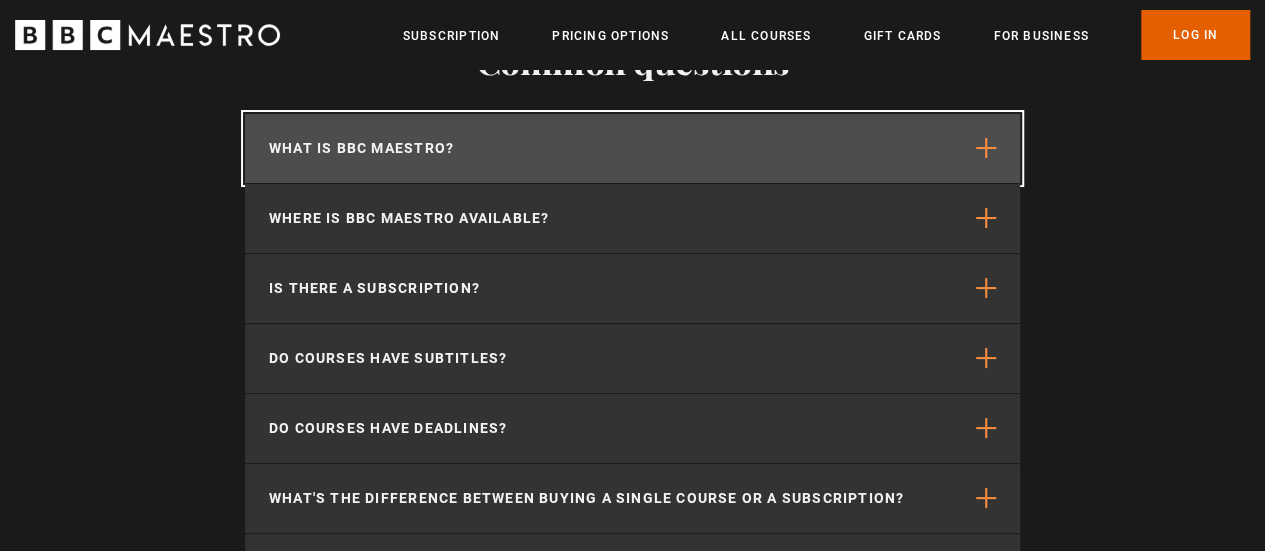 click on "What is BBC Maestro?" at bounding box center (632, 148) 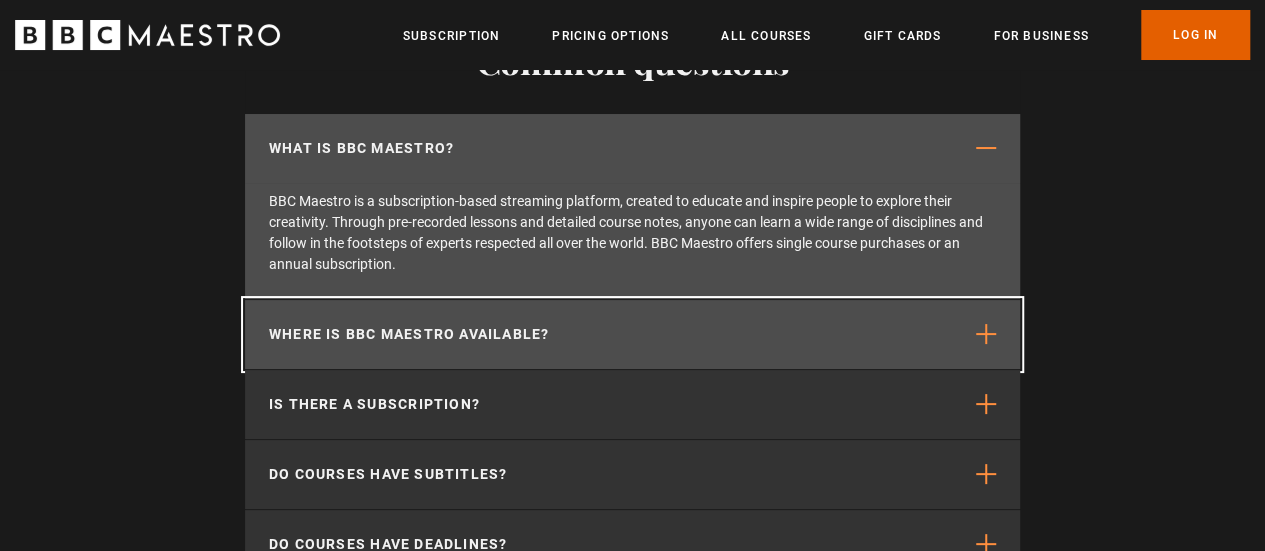 click on "Where is BBC Maestro available?" at bounding box center [409, 334] 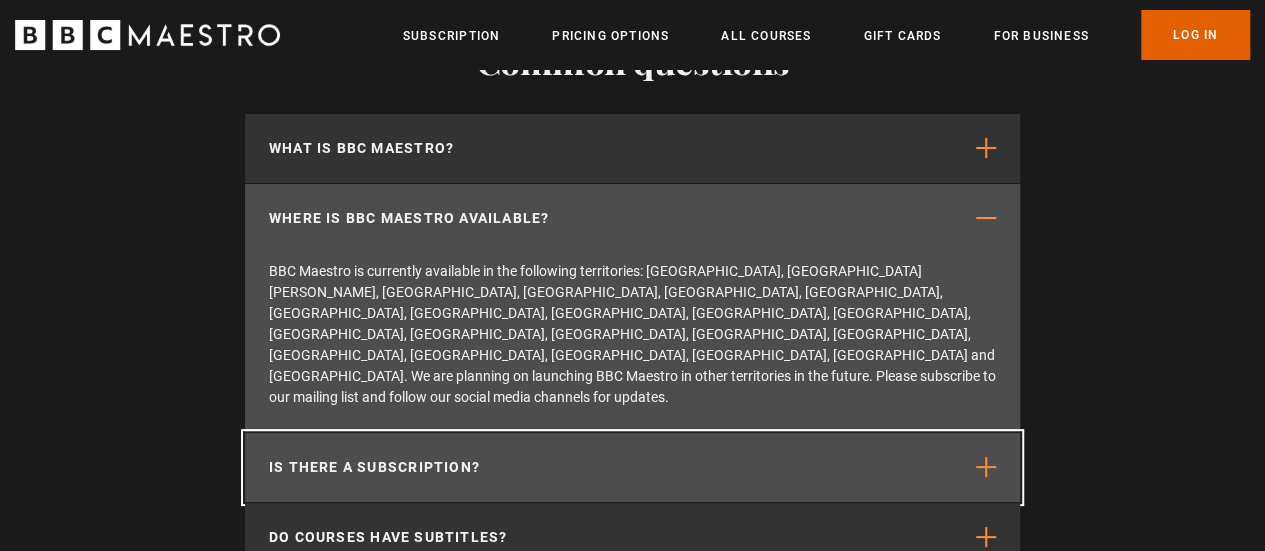 click on "Is there a subscription?" at bounding box center [632, 467] 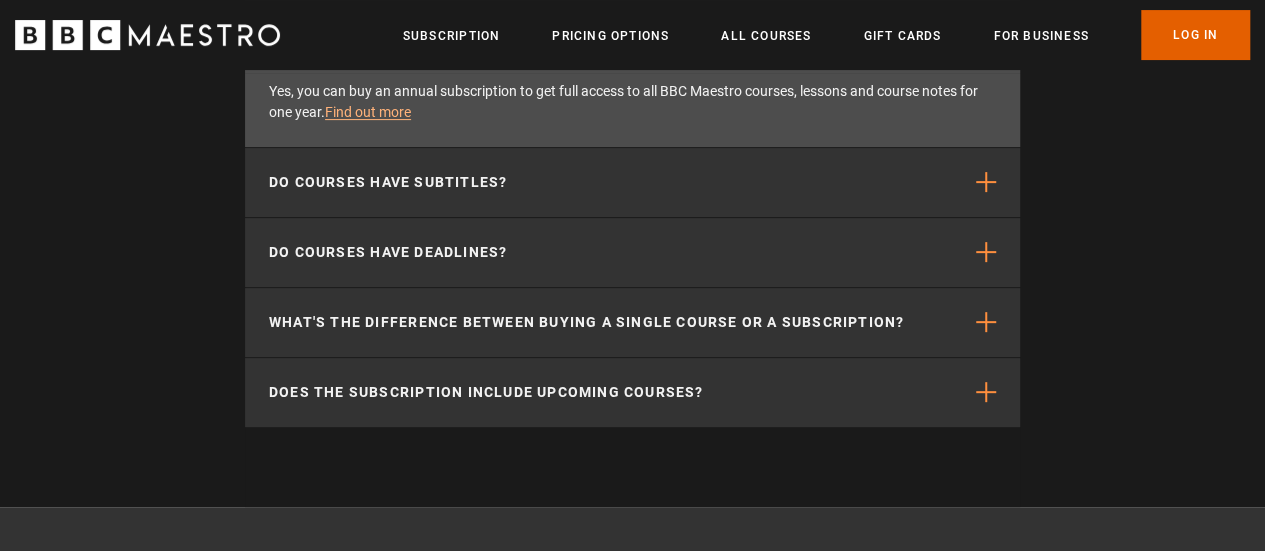 scroll, scrollTop: 4100, scrollLeft: 0, axis: vertical 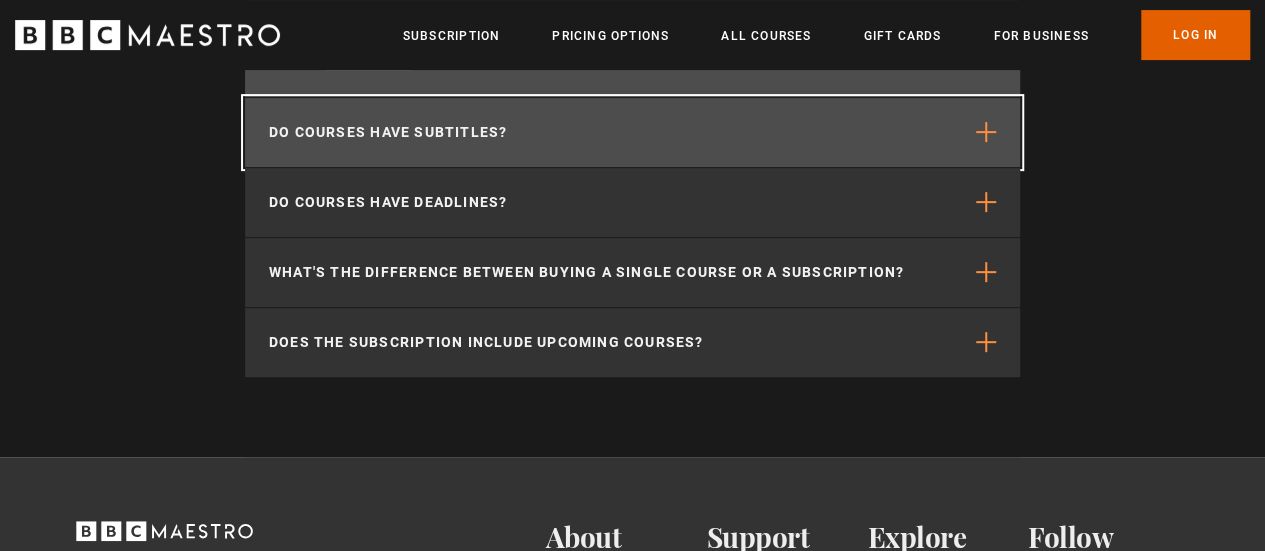click on "Do courses have subtitles?" at bounding box center (388, 132) 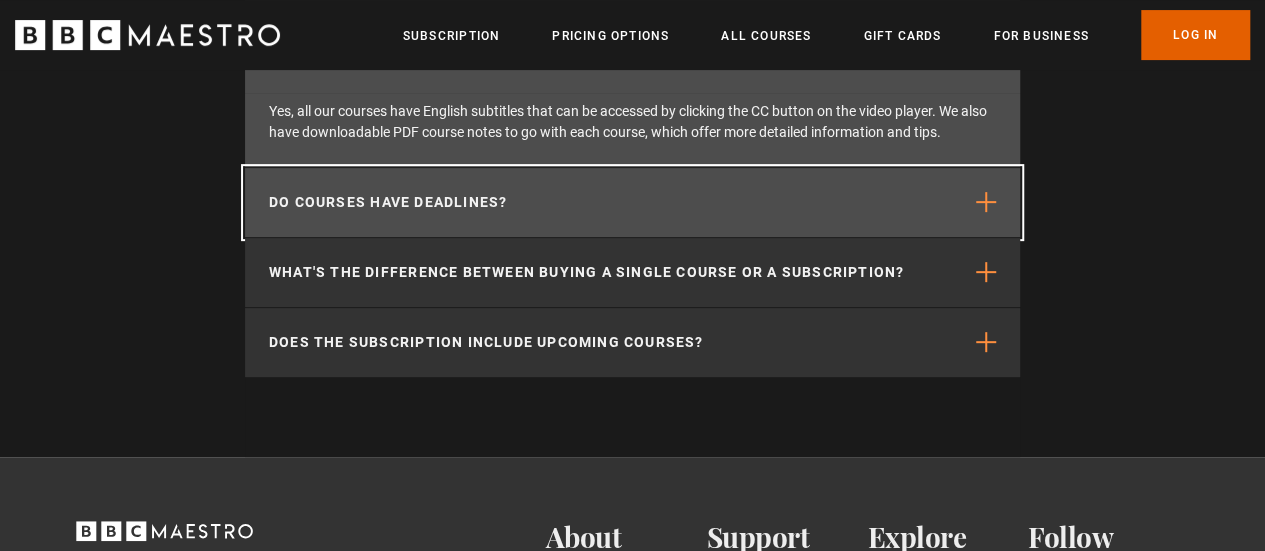 click on "Do courses have deadlines?" at bounding box center (388, 202) 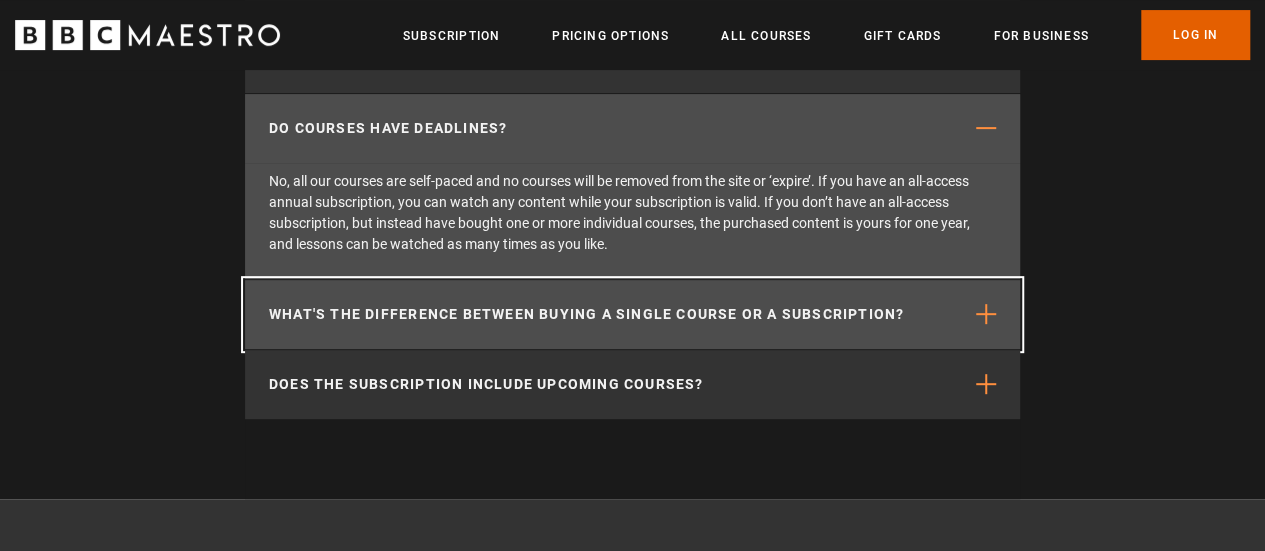 click on "What's the difference between buying a single course or a subscription?" at bounding box center [586, 314] 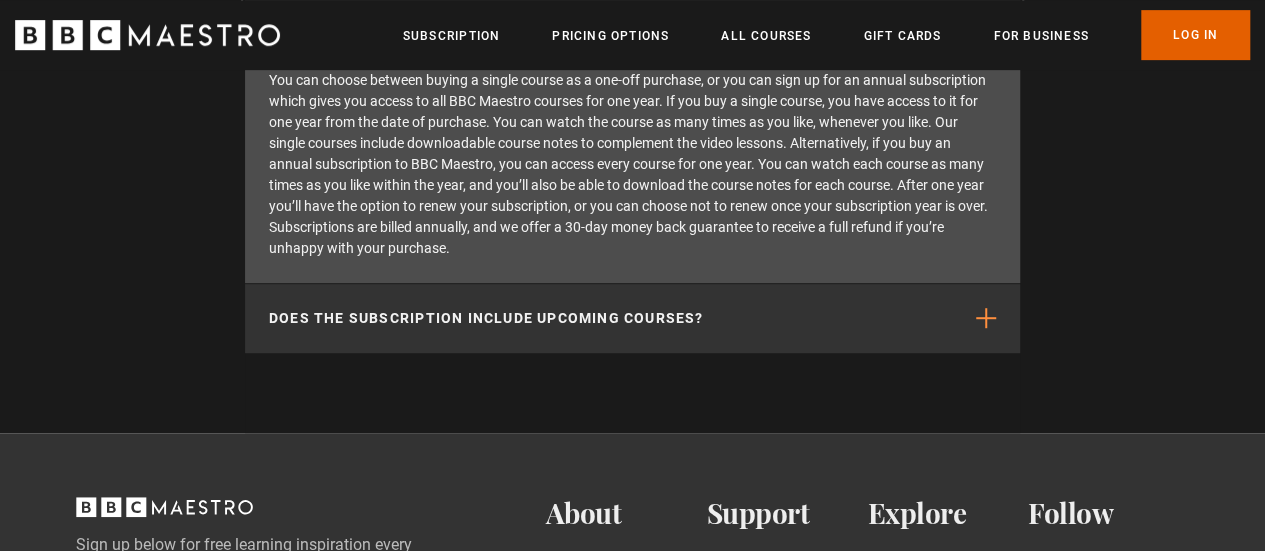 scroll, scrollTop: 4300, scrollLeft: 0, axis: vertical 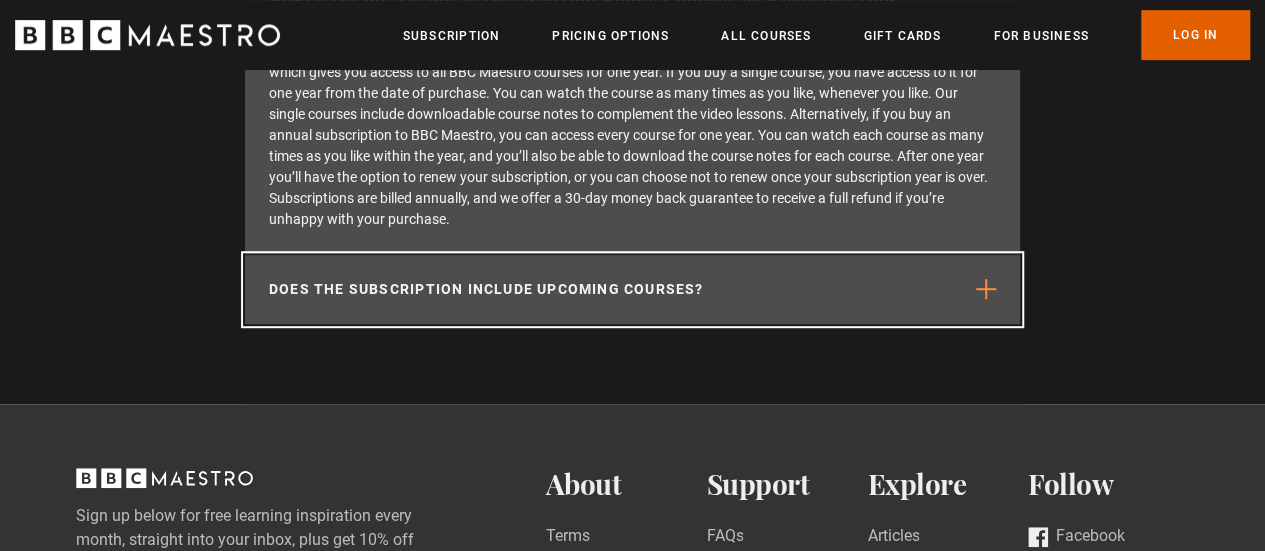 click on "Does the subscription include upcoming courses?" at bounding box center (486, 289) 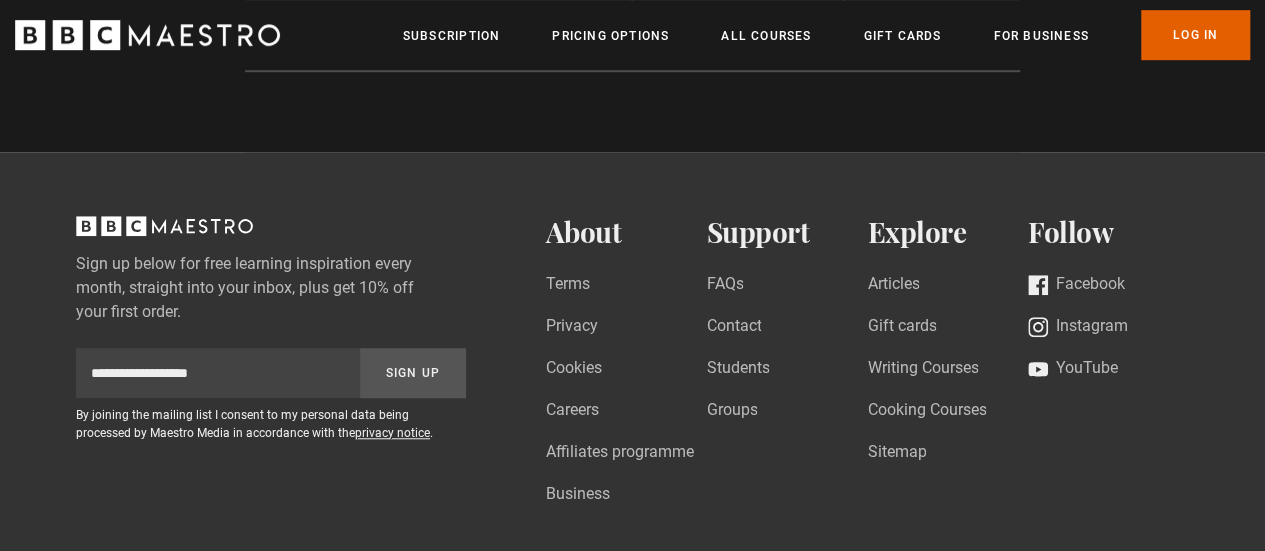 scroll, scrollTop: 4500, scrollLeft: 0, axis: vertical 